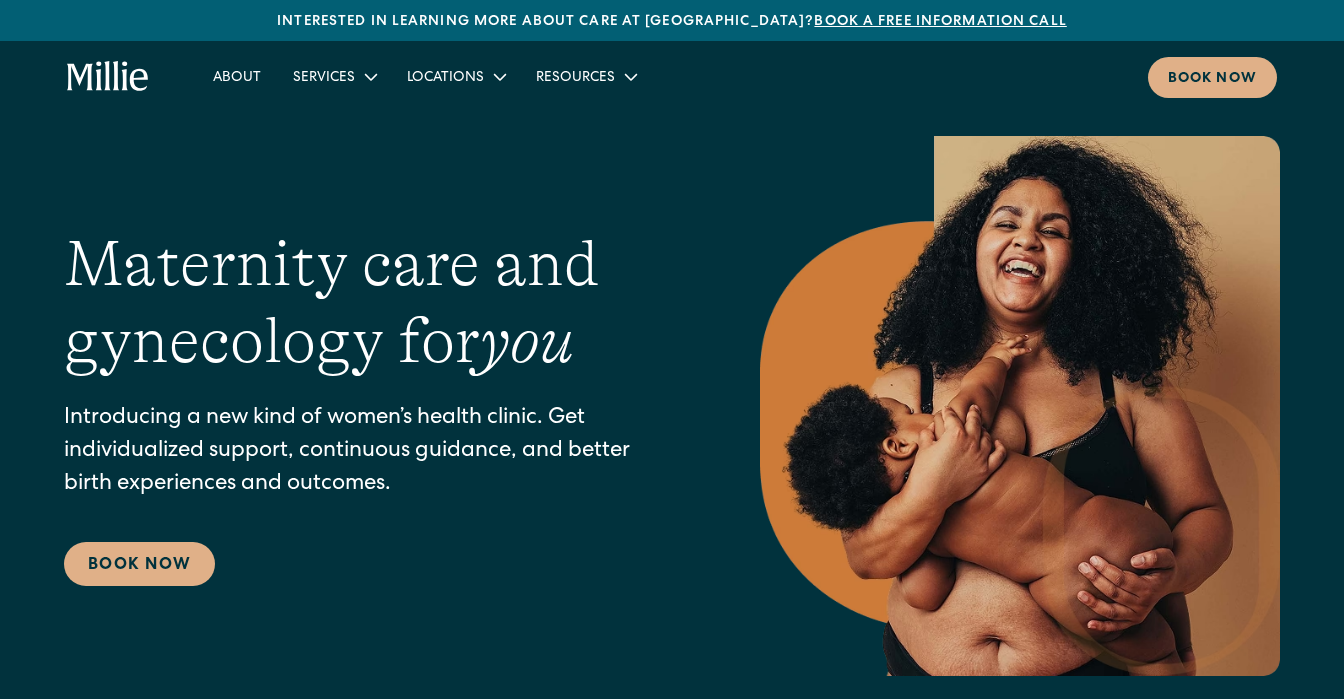 scroll, scrollTop: 0, scrollLeft: 0, axis: both 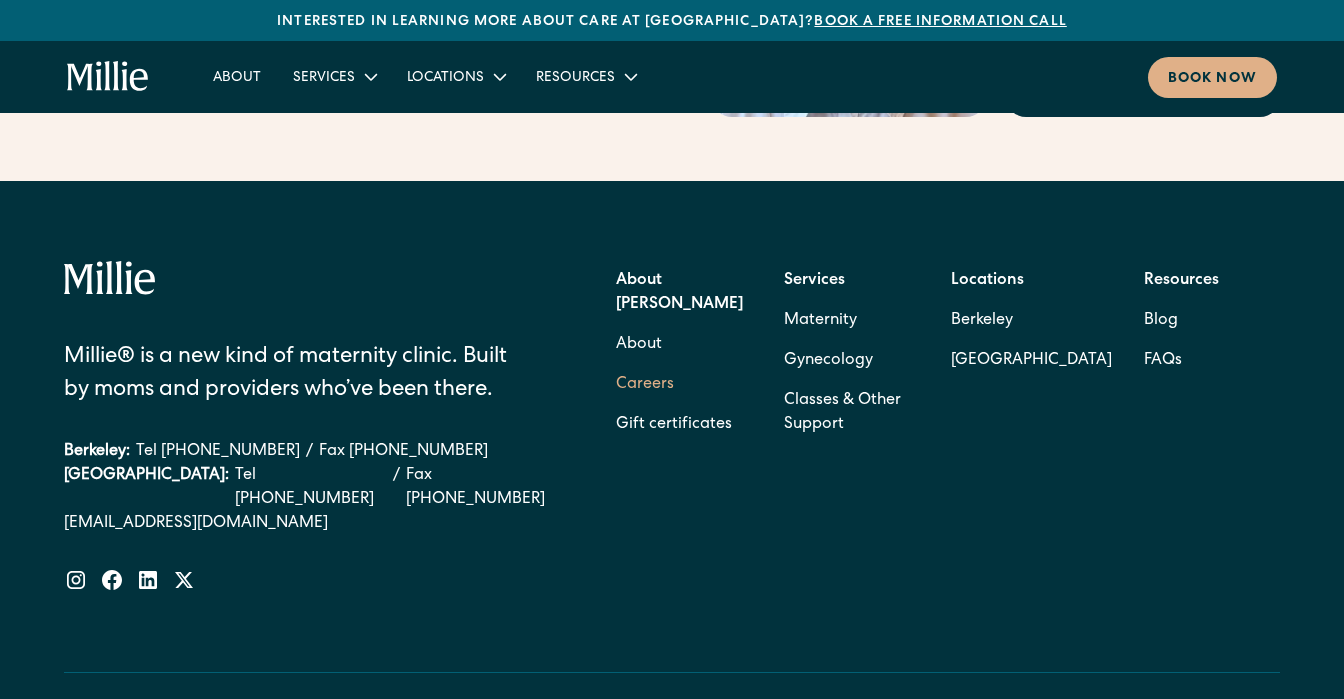click on "Careers" at bounding box center [645, 385] 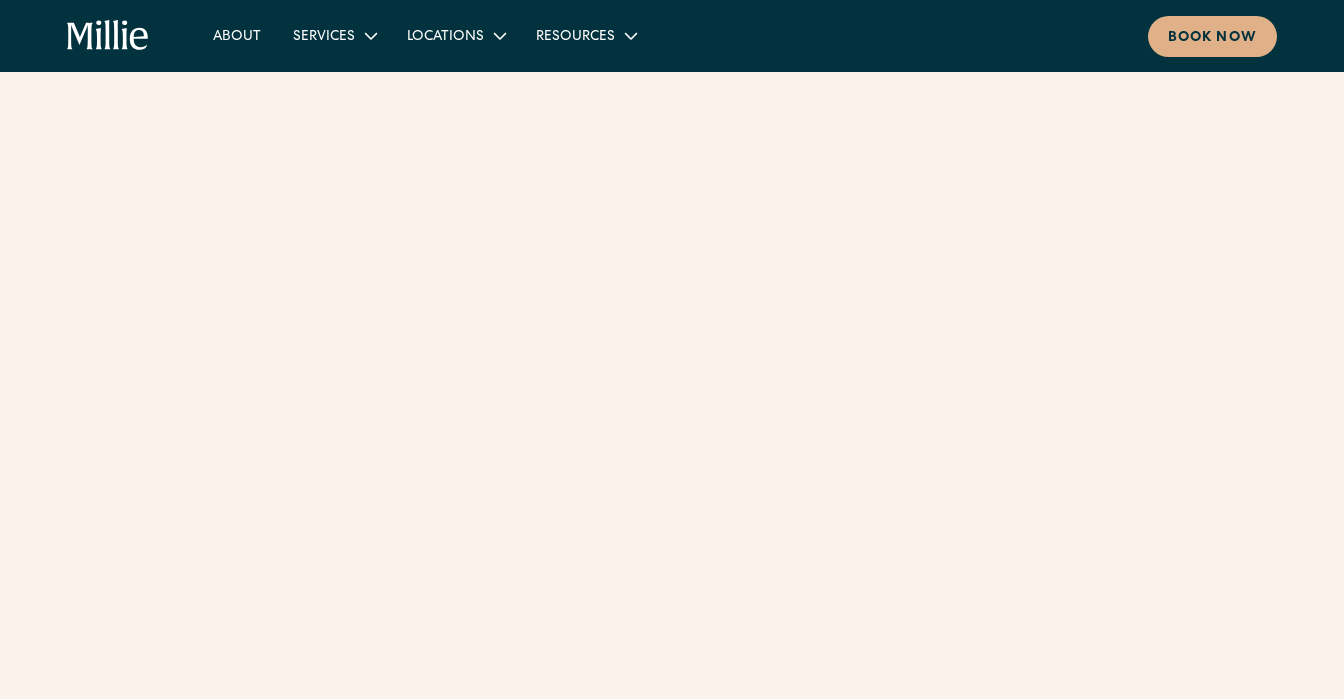 scroll, scrollTop: 0, scrollLeft: 0, axis: both 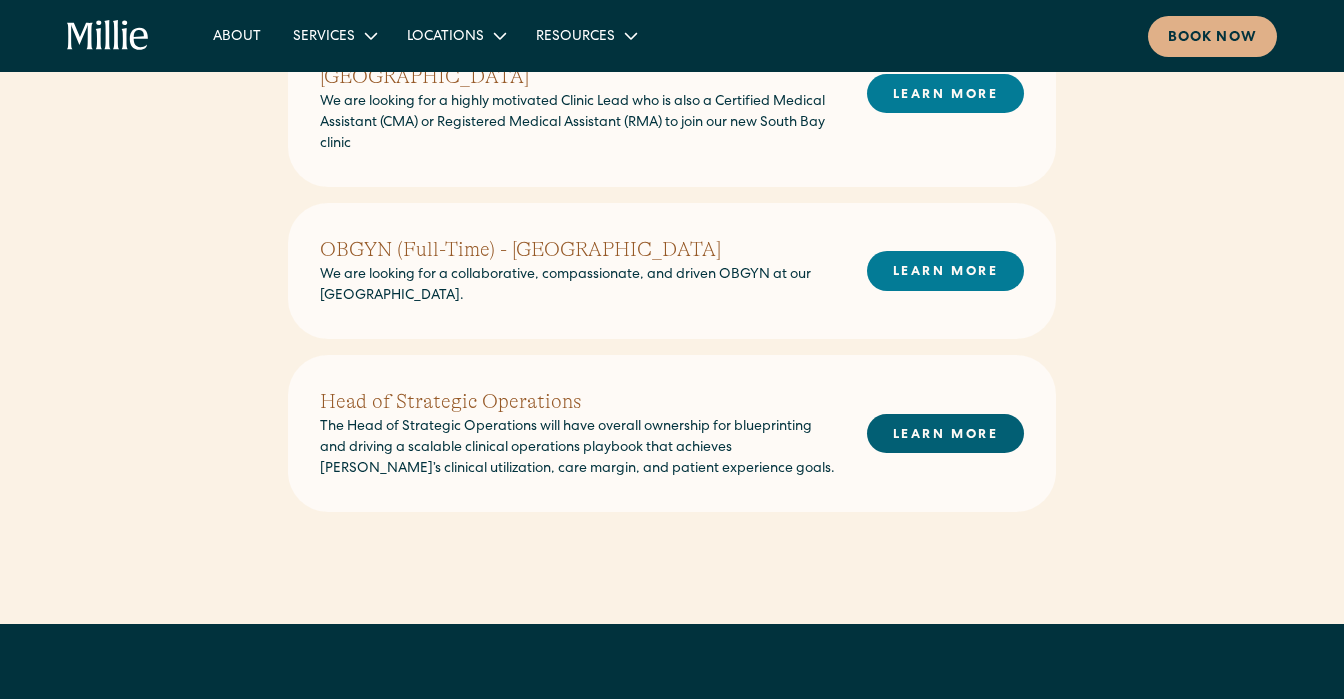 click on "LEARN MORE" at bounding box center (945, 433) 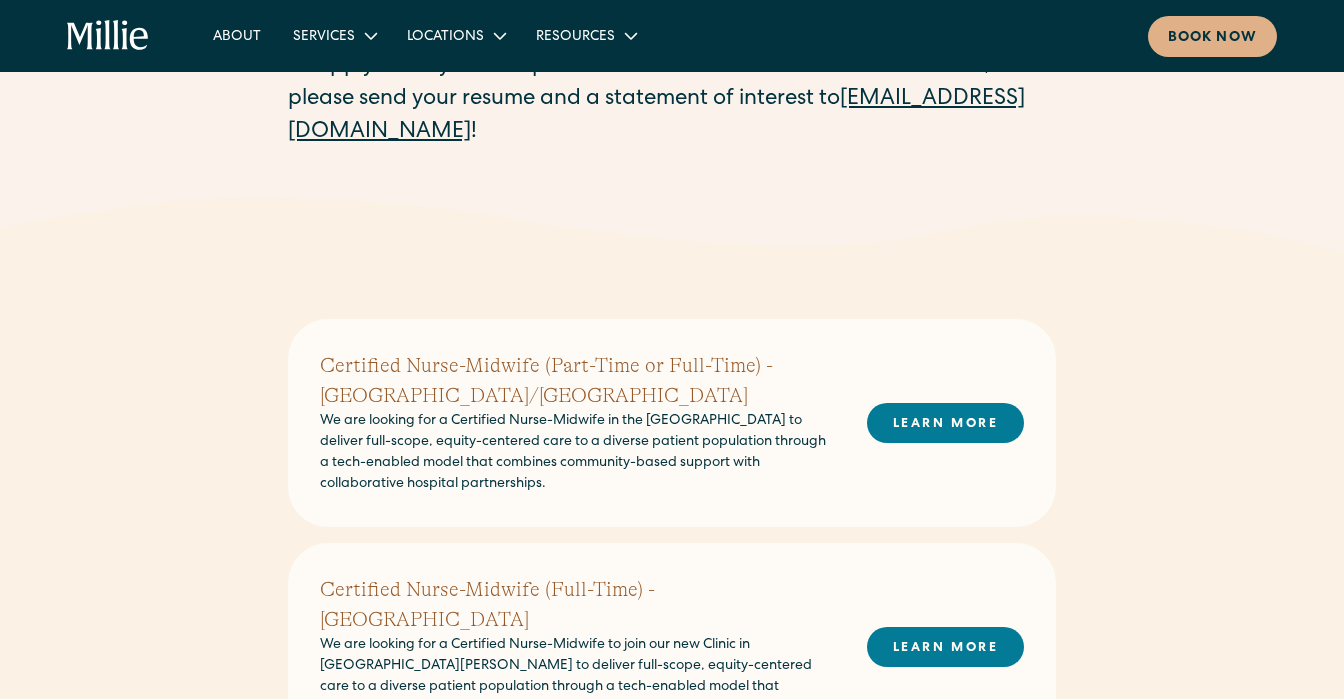 scroll, scrollTop: 0, scrollLeft: 0, axis: both 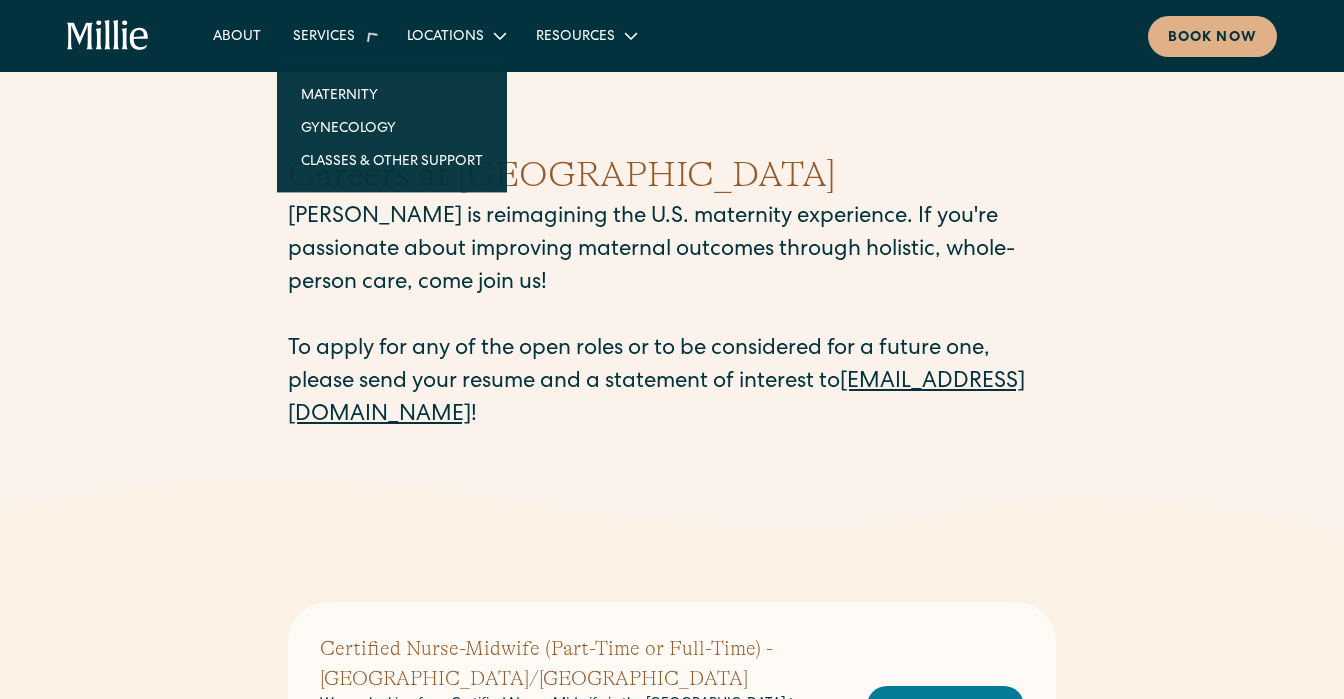 click on "Services" at bounding box center [324, 37] 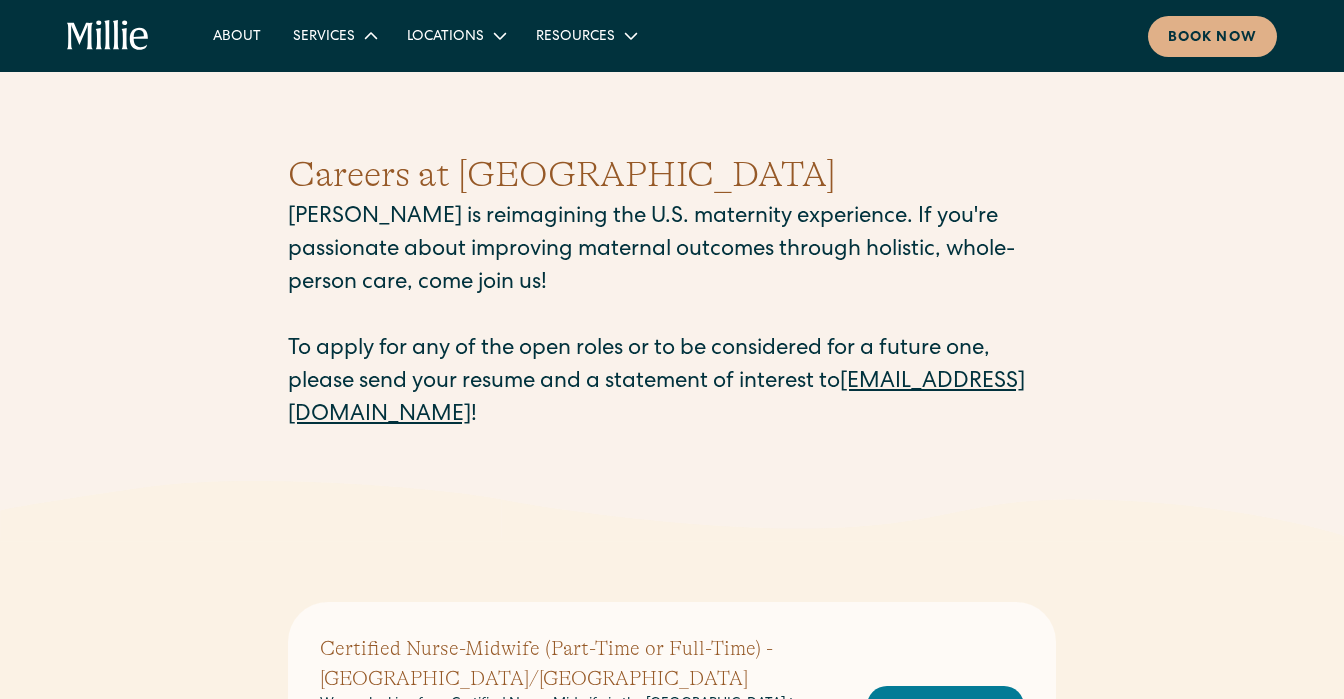 click on "Services" at bounding box center (324, 37) 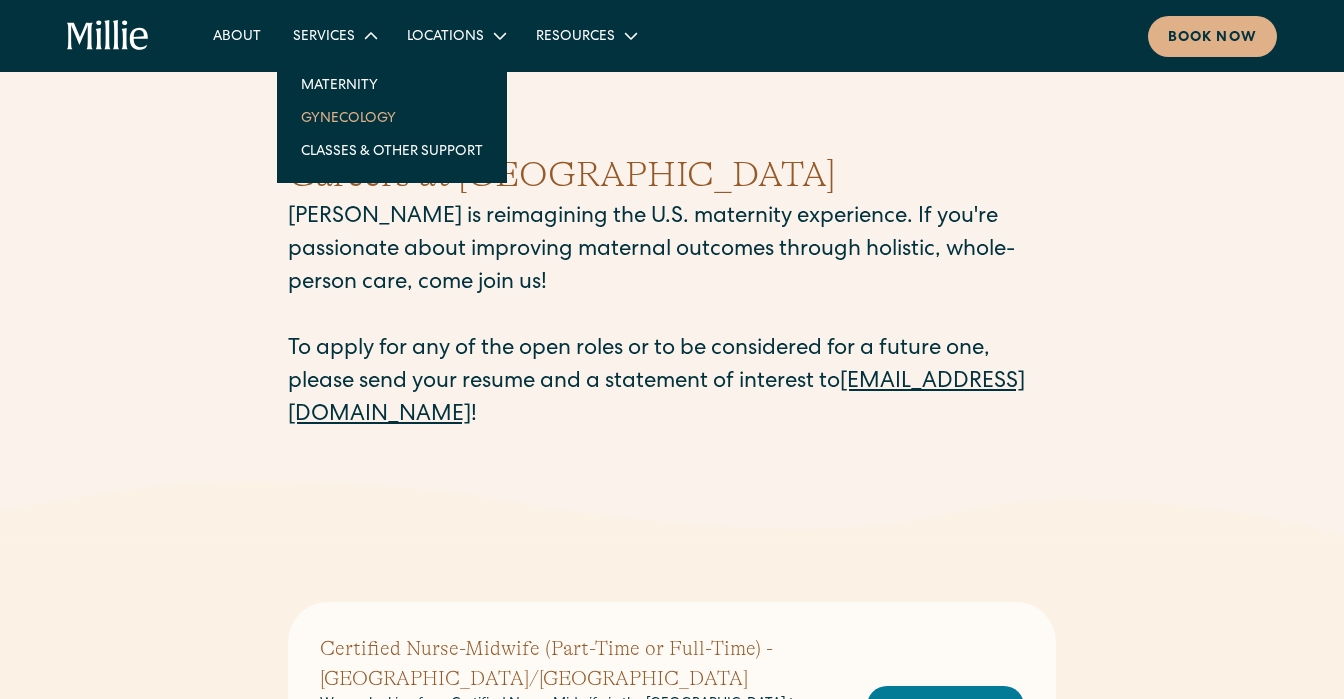 click on "Gynecology" at bounding box center (392, 117) 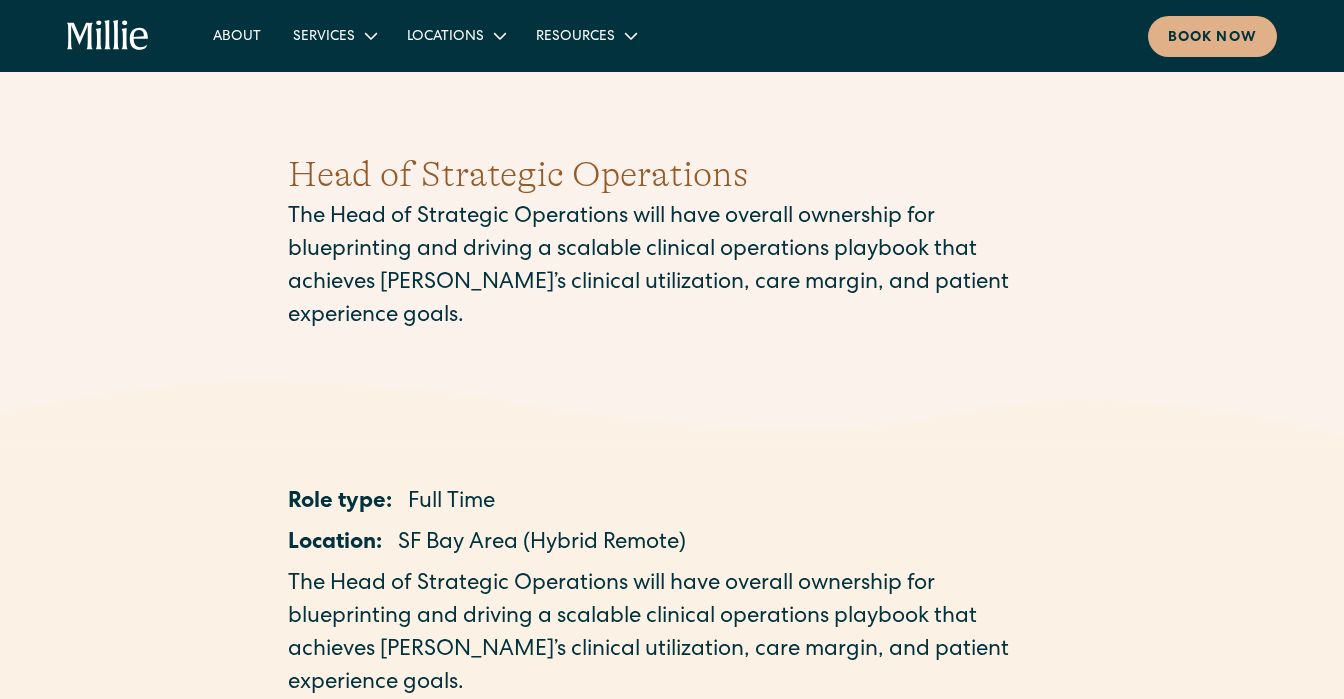scroll, scrollTop: 0, scrollLeft: 0, axis: both 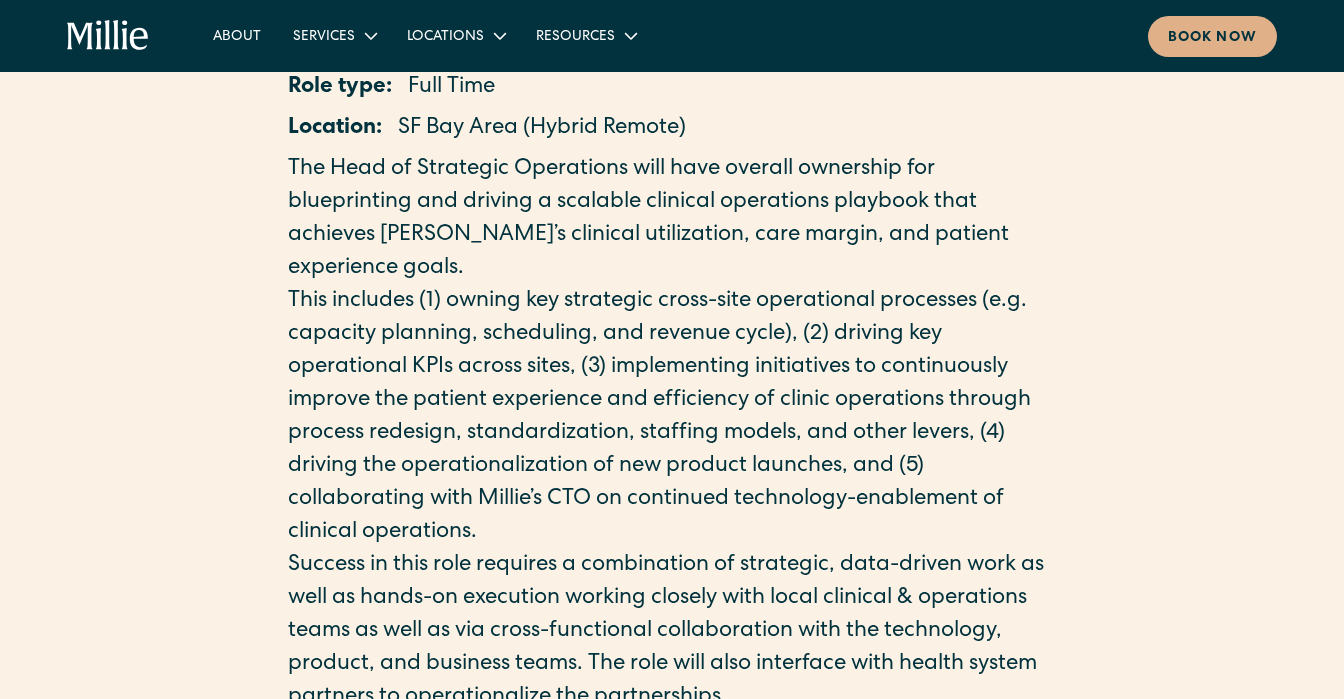 click on "The Head of Strategic Operations will have overall ownership for blueprinting and driving a scalable clinical operations playbook that achieves [PERSON_NAME]’s clinical utilization, care margin, and patient experience goals." at bounding box center (672, 220) 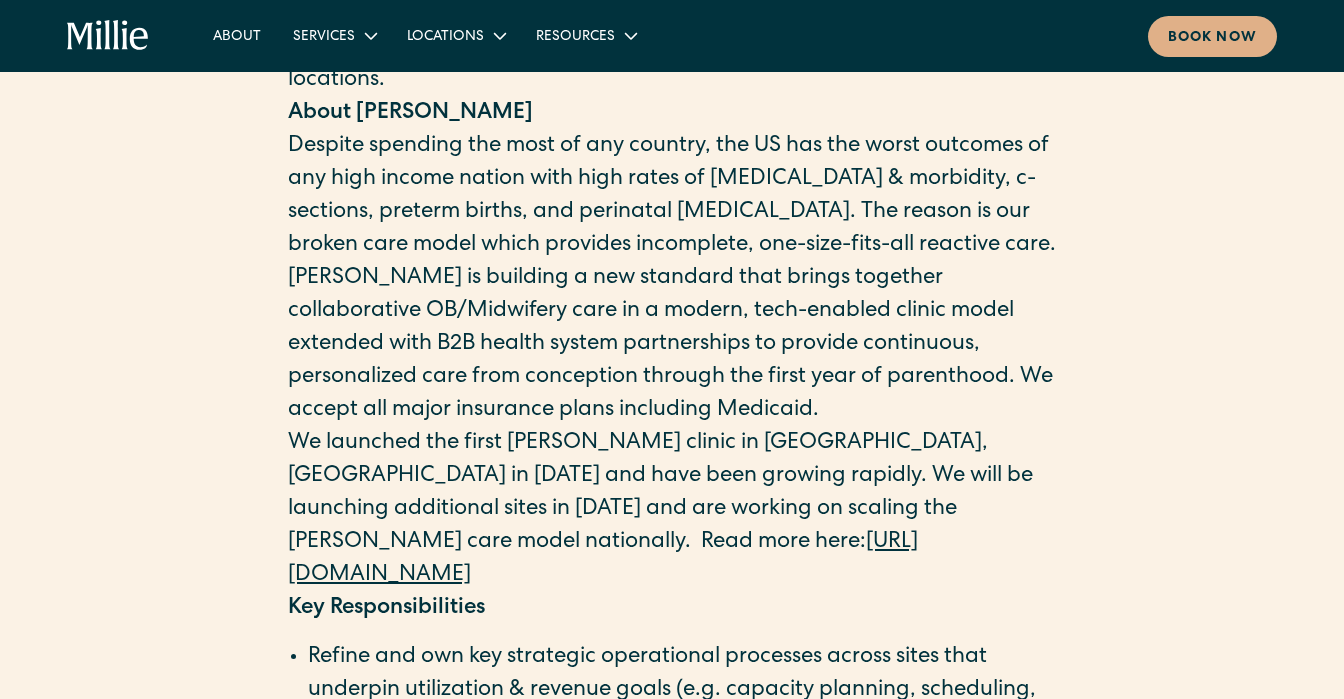 scroll, scrollTop: 1231, scrollLeft: 0, axis: vertical 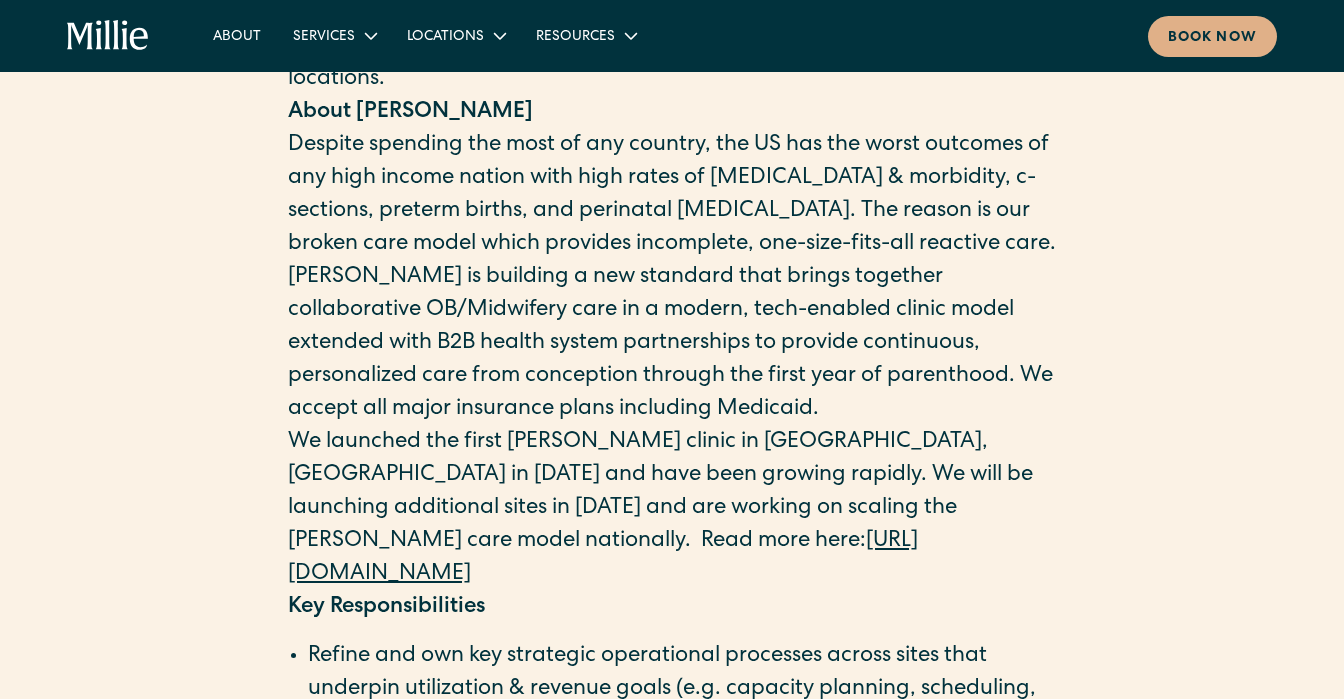 click on "Millie is building a new standard that brings together collaborative OB/Midwifery care in a modern, tech-enabled clinic model extended with B2B health system partnerships to provide continuous, personalized care from conception through the first year of parenthood. We accept all major insurance plans including Medicaid." at bounding box center (672, 344) 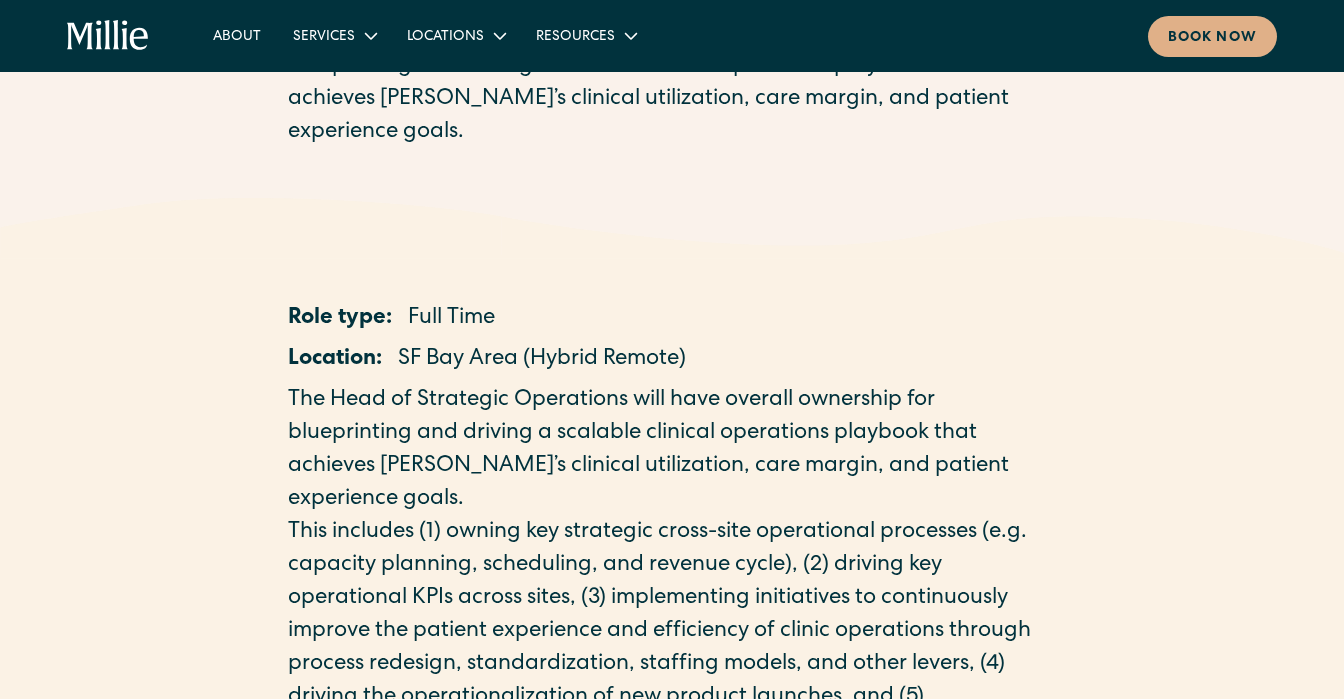 scroll, scrollTop: 0, scrollLeft: 0, axis: both 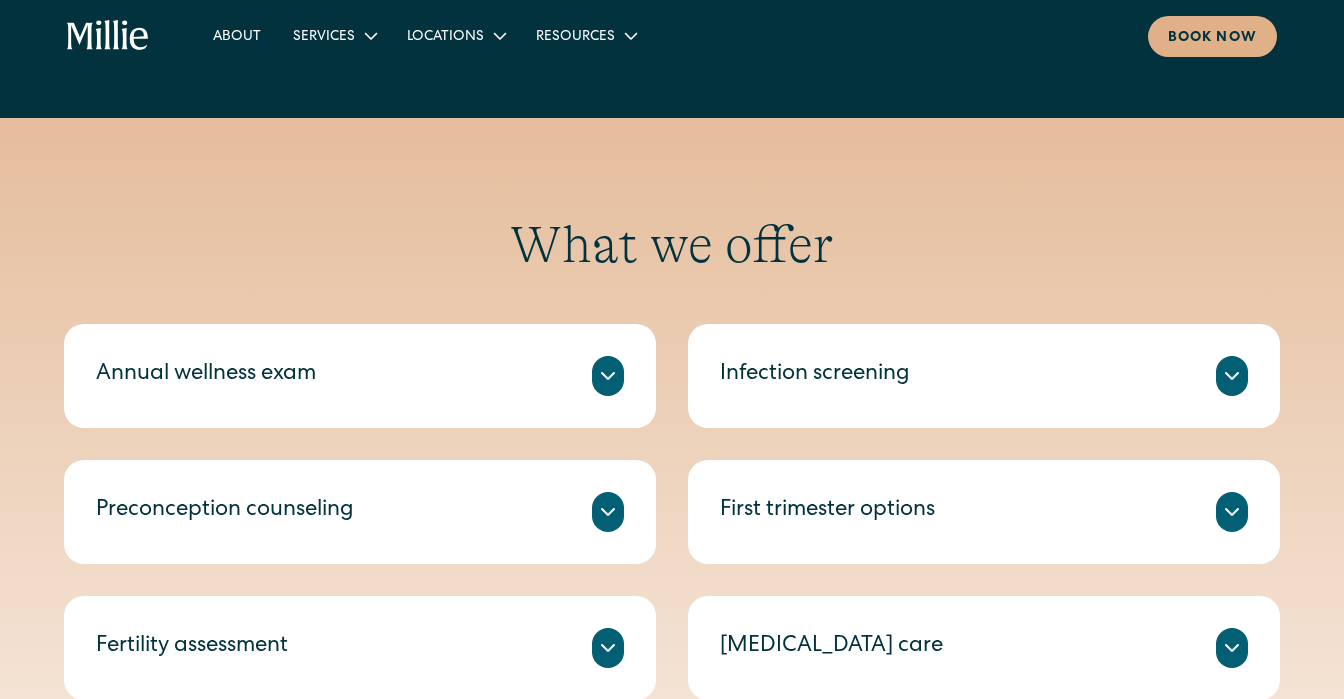 click on "Annual wellness exam" at bounding box center [360, 376] 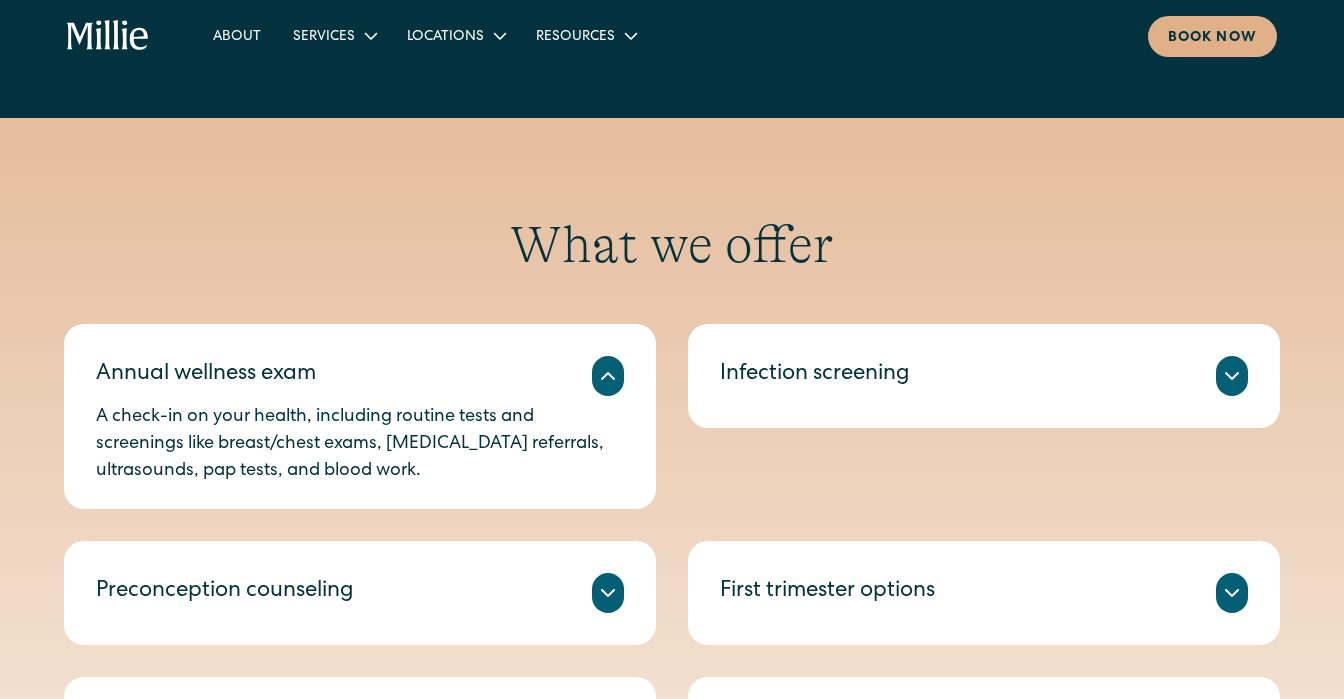 click on "Annual wellness exam" at bounding box center [360, 376] 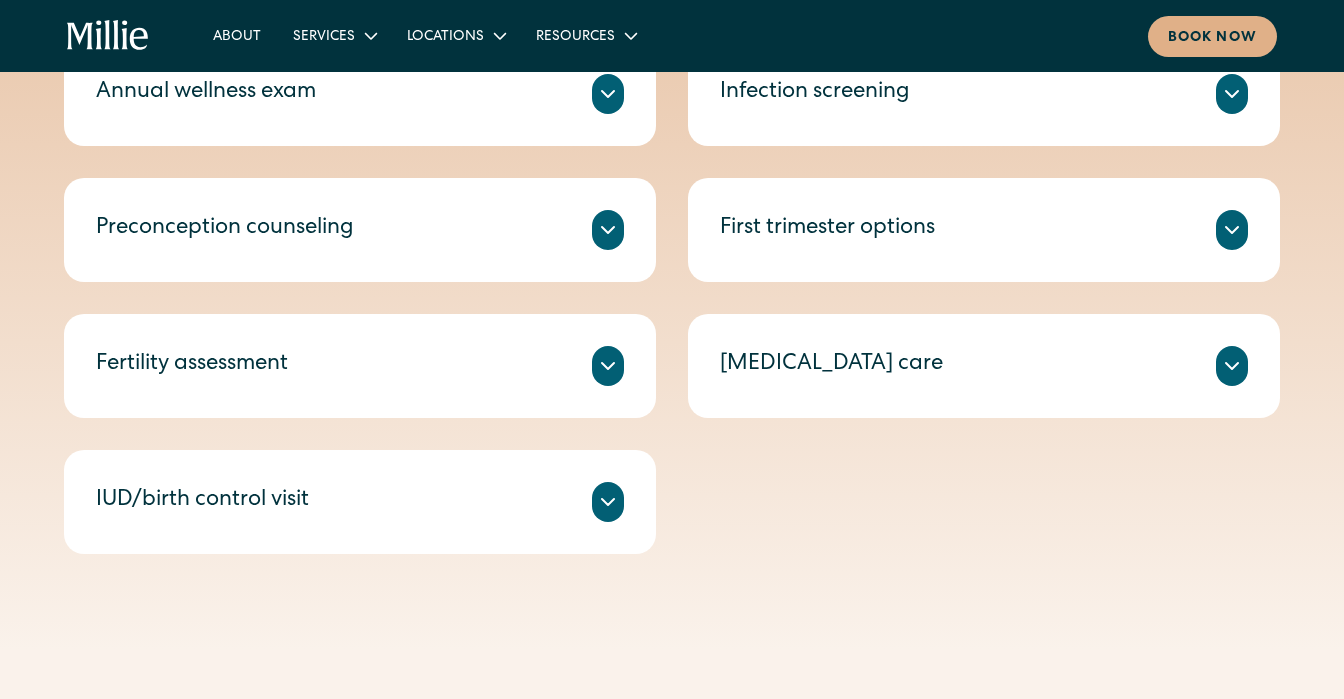 scroll, scrollTop: 1055, scrollLeft: 0, axis: vertical 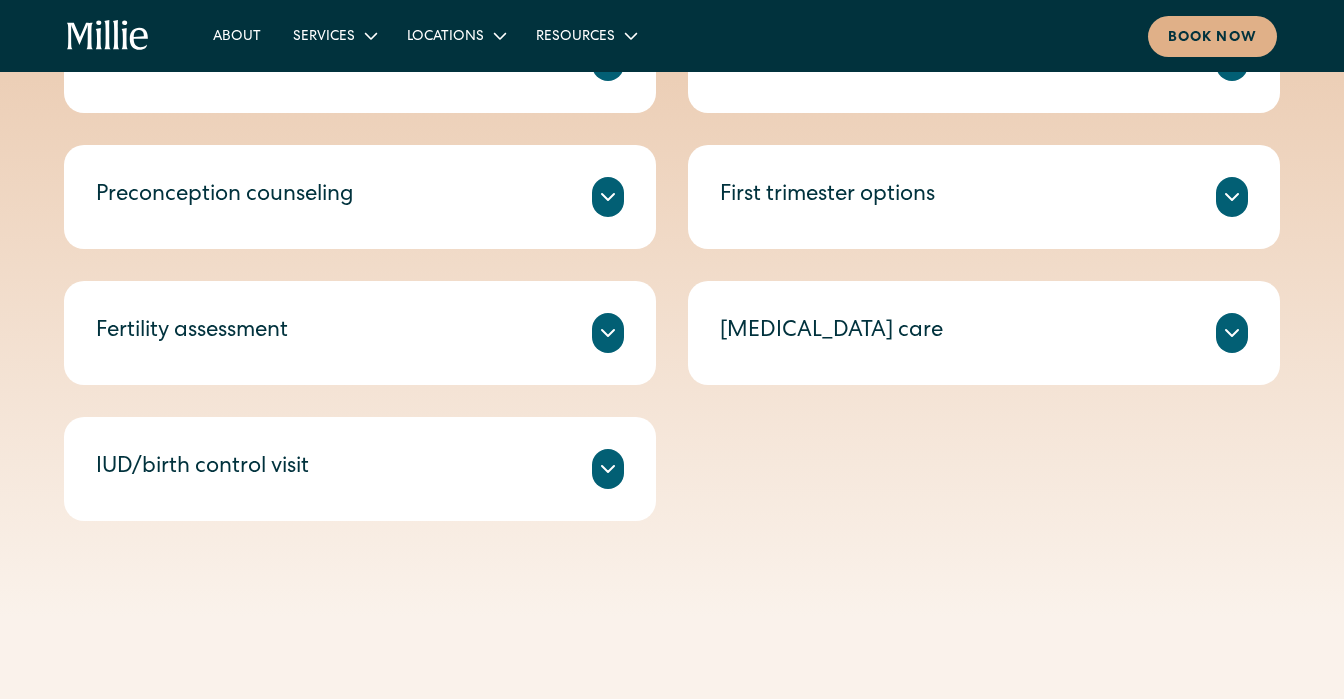 click on "IUD/birth control visit" at bounding box center (202, 468) 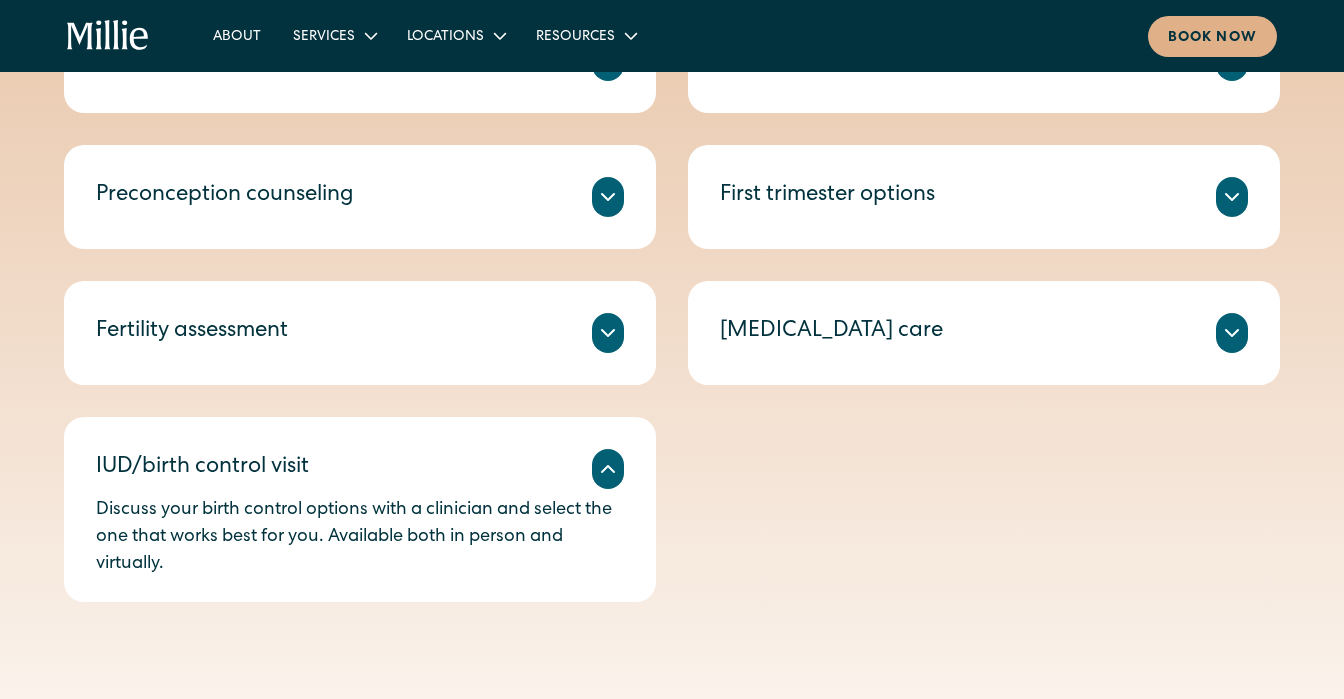 click on "IUD/birth control visit" at bounding box center (202, 468) 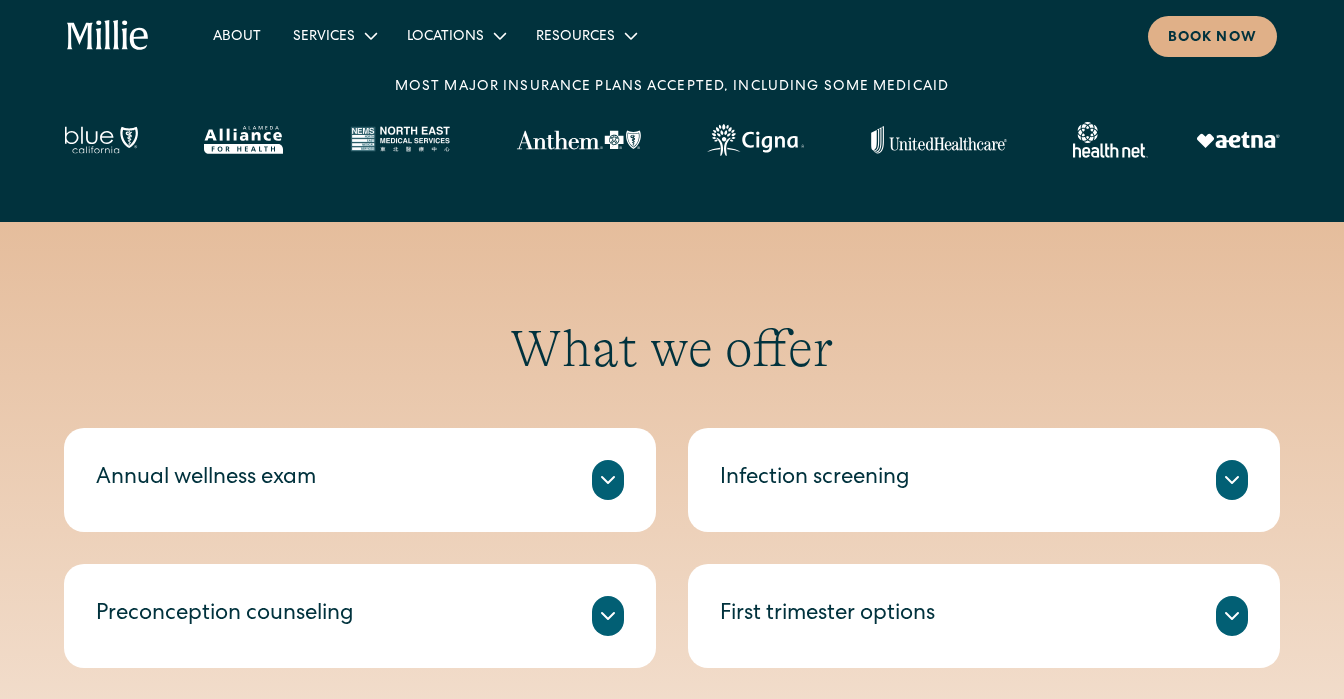 scroll, scrollTop: 396, scrollLeft: 0, axis: vertical 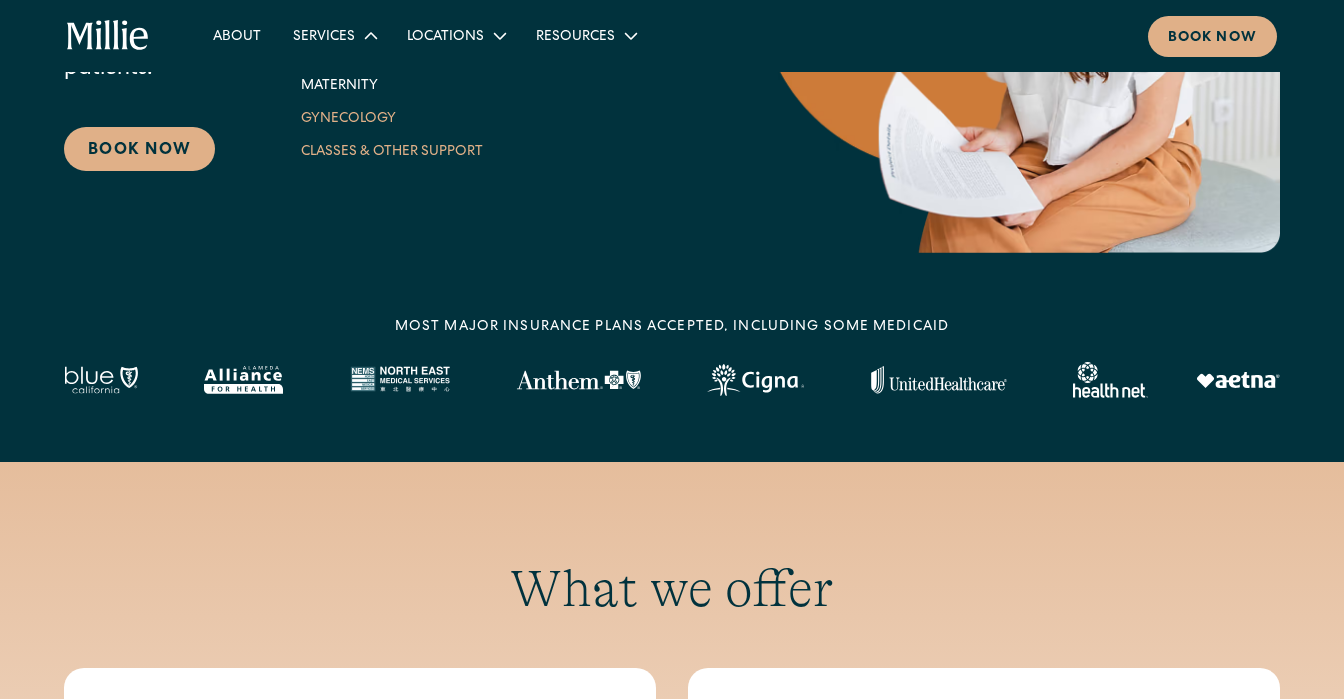 click on "Classes & Other Support" at bounding box center [392, 150] 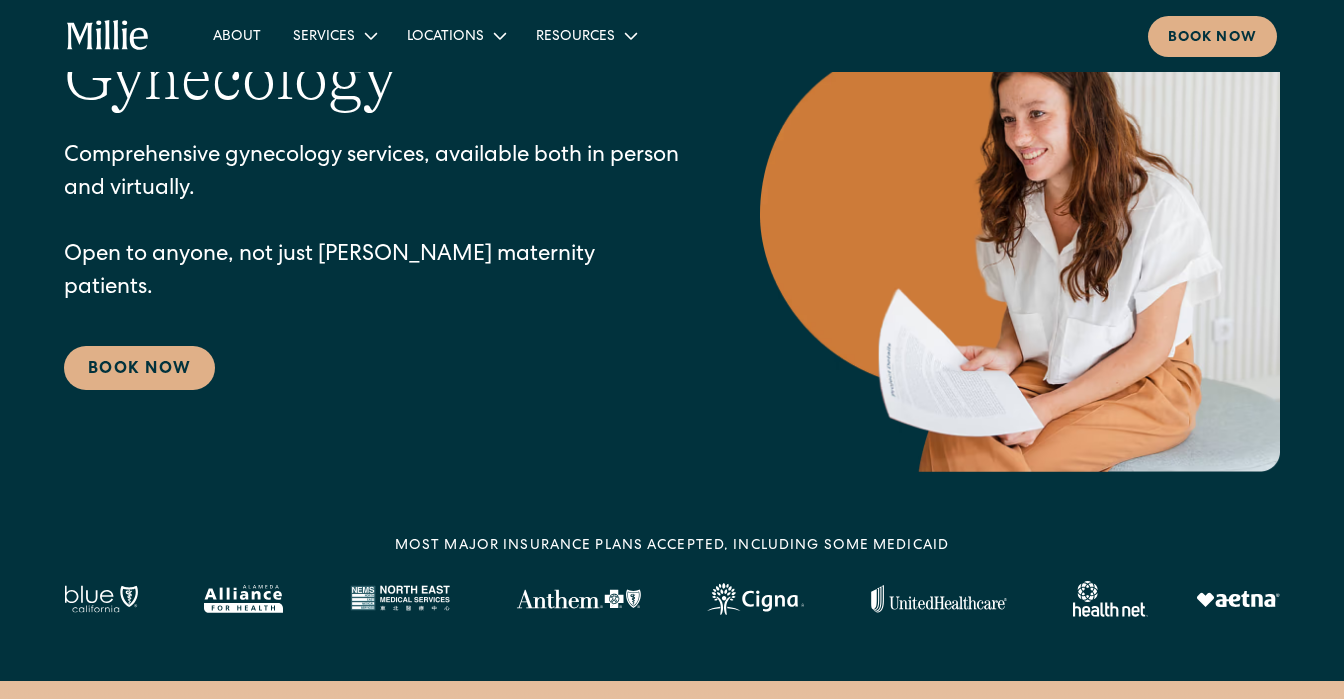 scroll, scrollTop: 162, scrollLeft: 0, axis: vertical 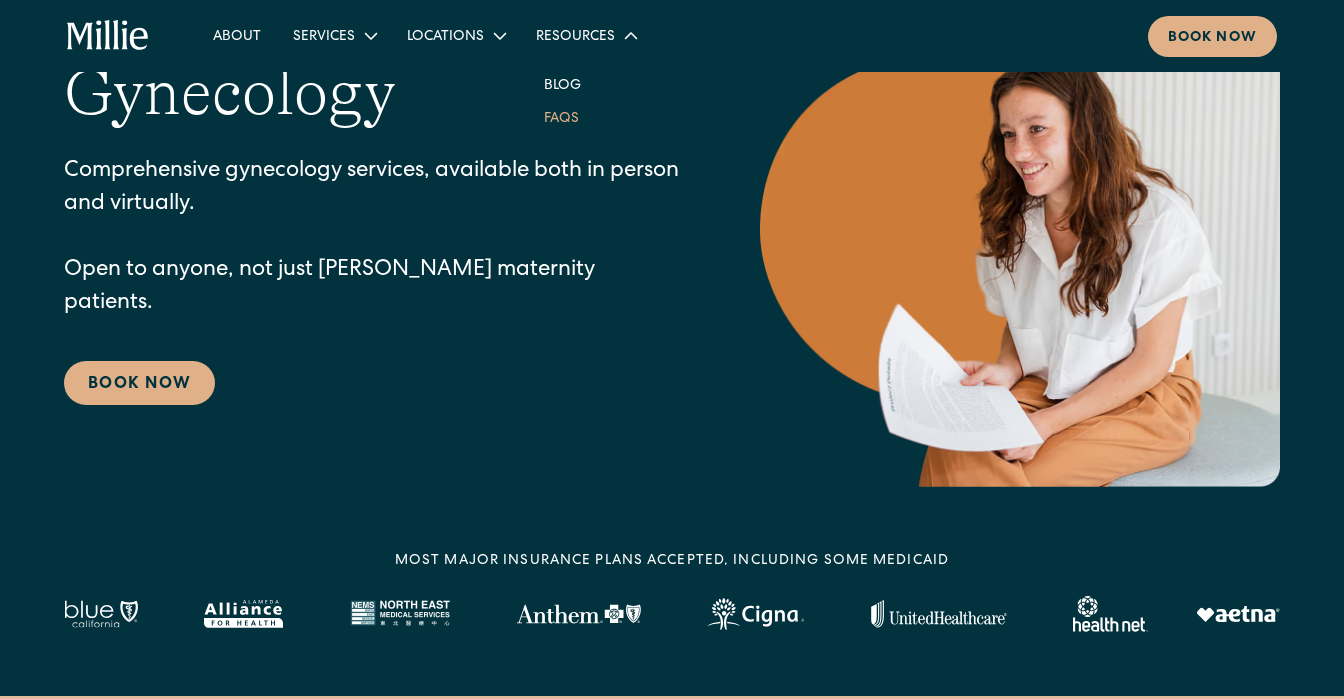 click on "FAQs" at bounding box center [561, 117] 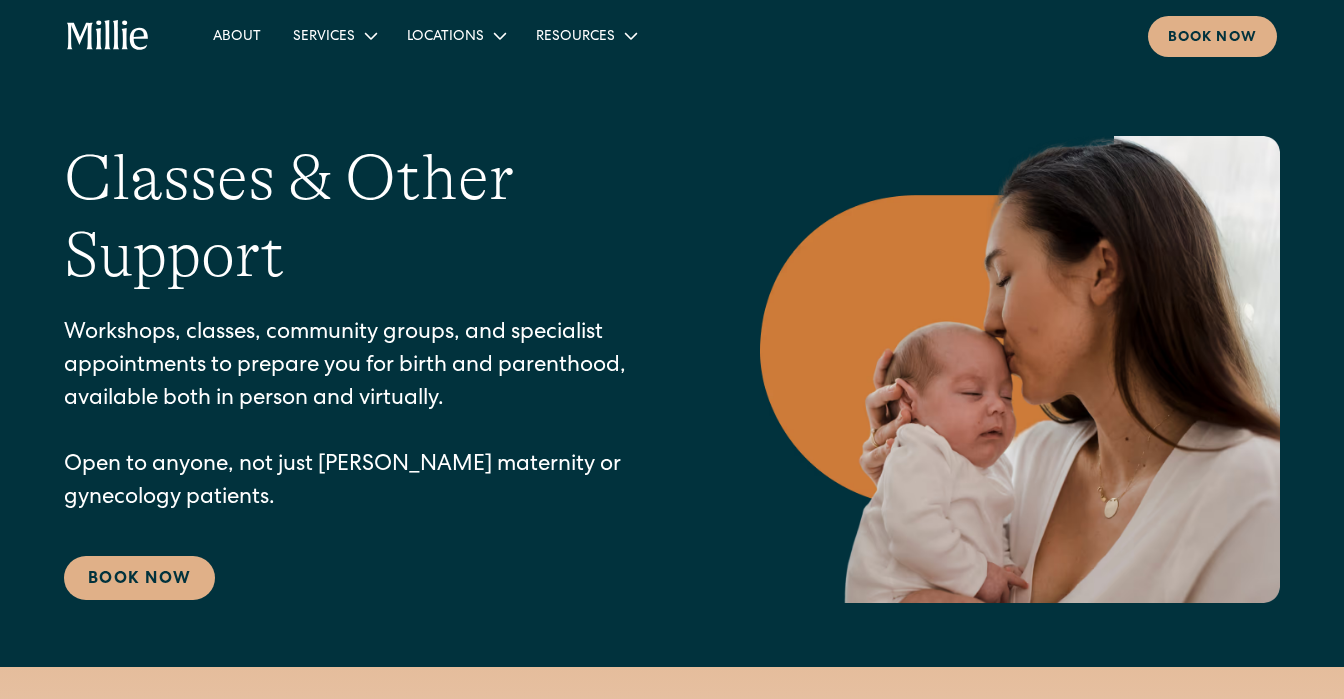 scroll, scrollTop: 0, scrollLeft: 0, axis: both 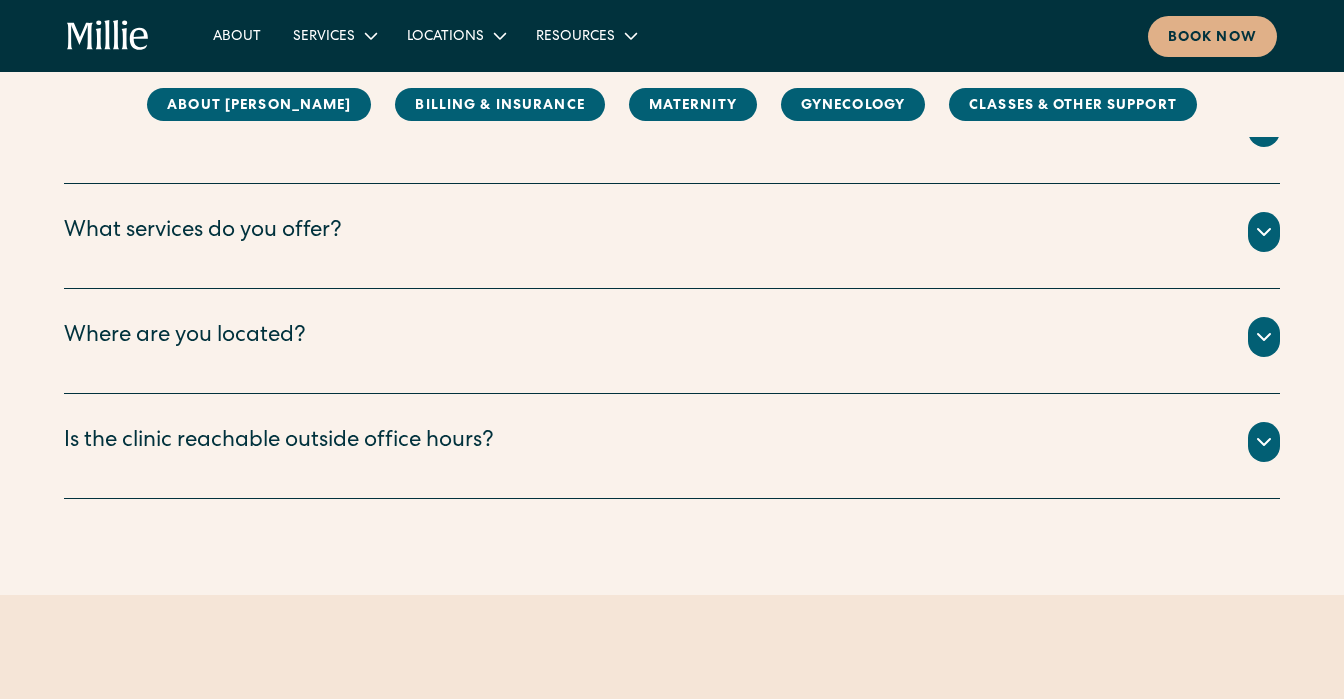 click on "Where are you located? We have two locations: Berkeley and South Bay. ‍ Our Berkeley clinic is located at 2999 Regent Street, Suite 524, Berkeley, CA 94705. Our South Bay clinic is located at 1471 Saratoga Ave, Suite 101, San Jose, CA 95129." at bounding box center (672, 341) 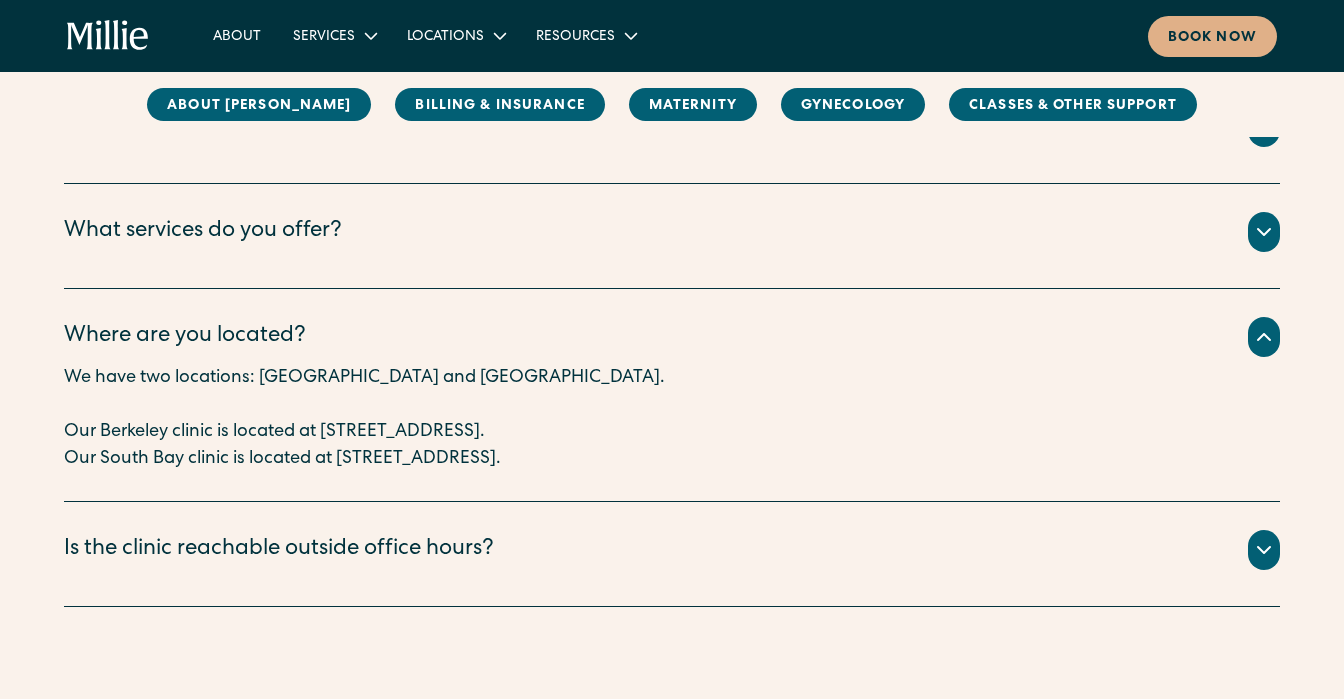 scroll, scrollTop: 0, scrollLeft: 0, axis: both 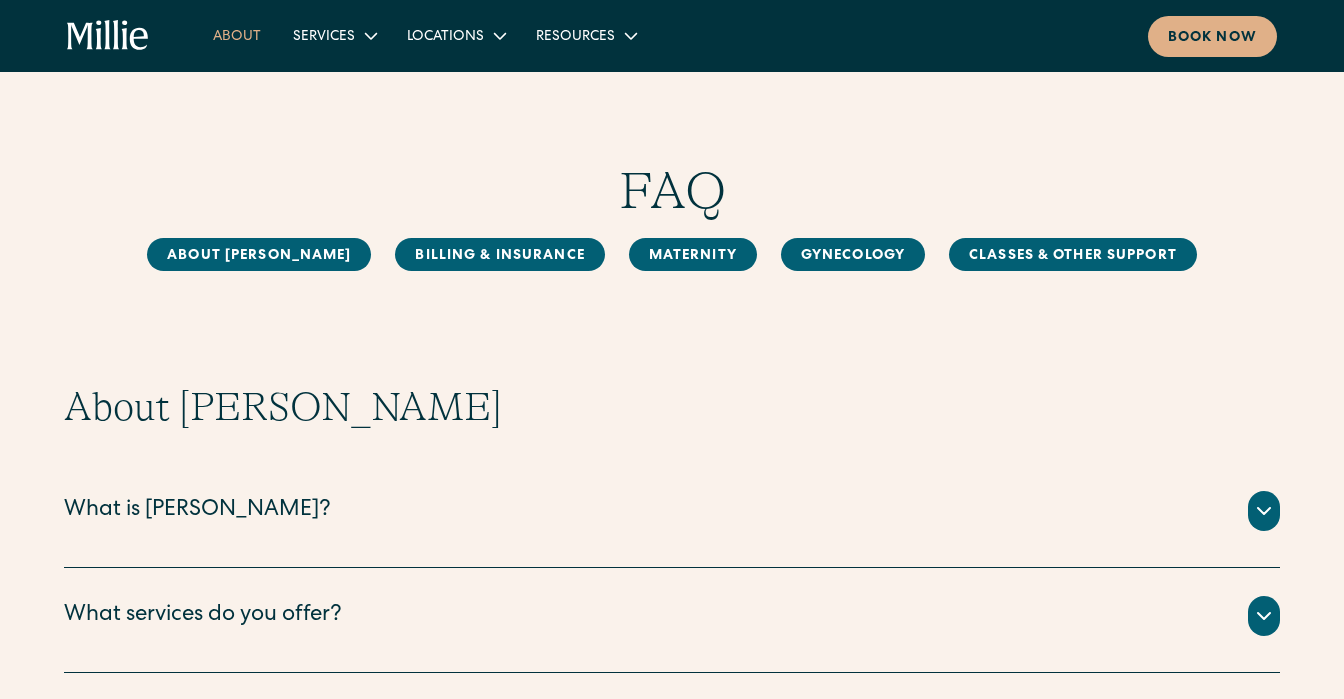 click on "About" at bounding box center [237, 35] 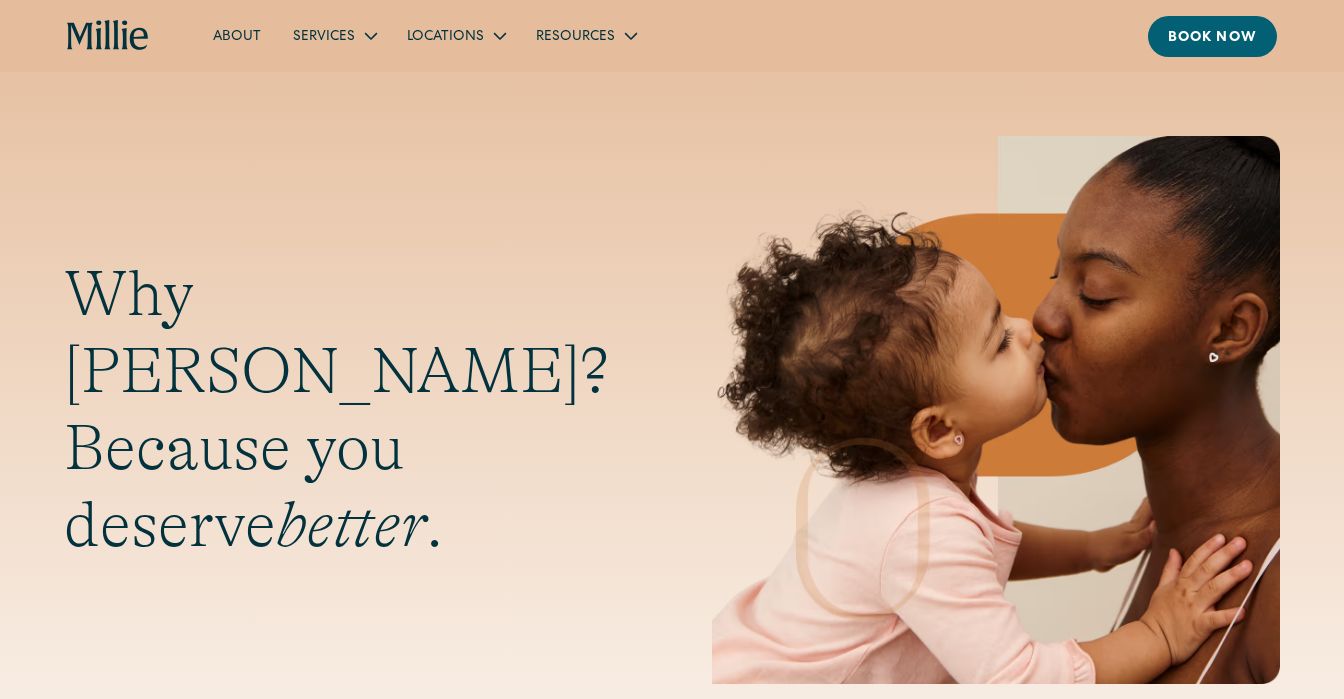 scroll, scrollTop: 0, scrollLeft: 0, axis: both 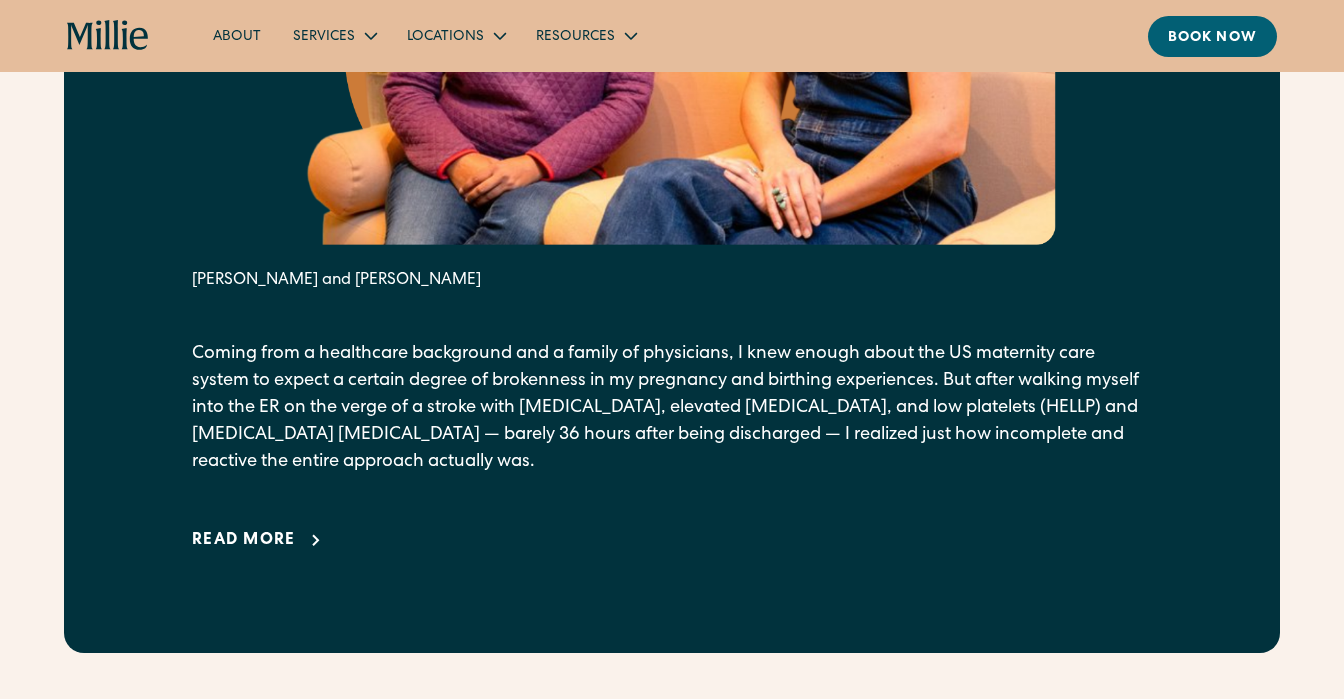 click on "Read more" at bounding box center [244, 541] 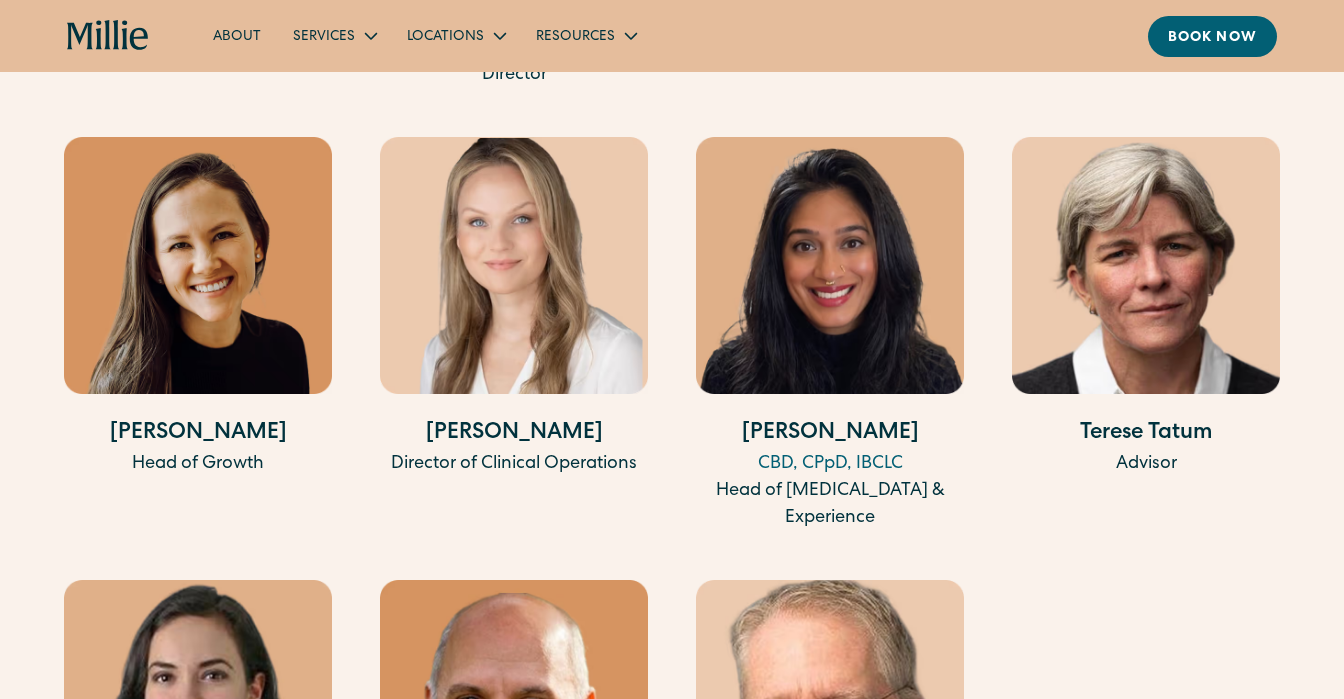 scroll, scrollTop: 6262, scrollLeft: 0, axis: vertical 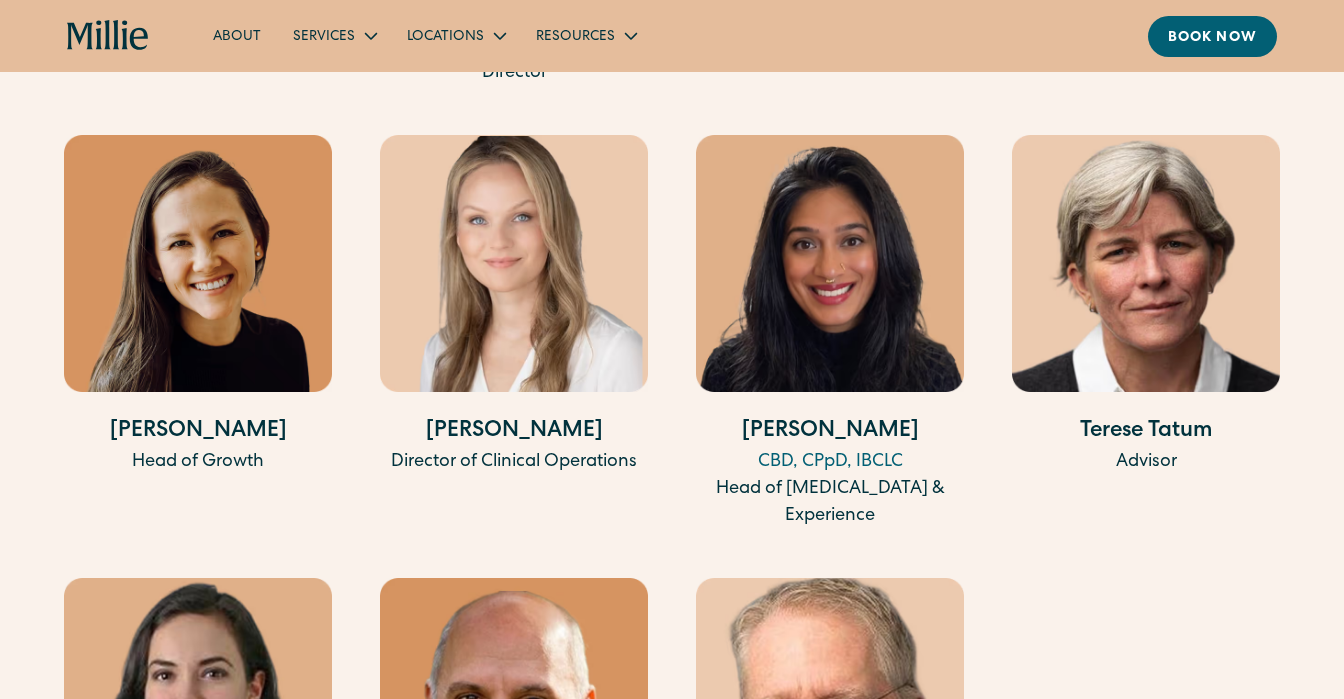 click on "Head of Growth" at bounding box center [198, 462] 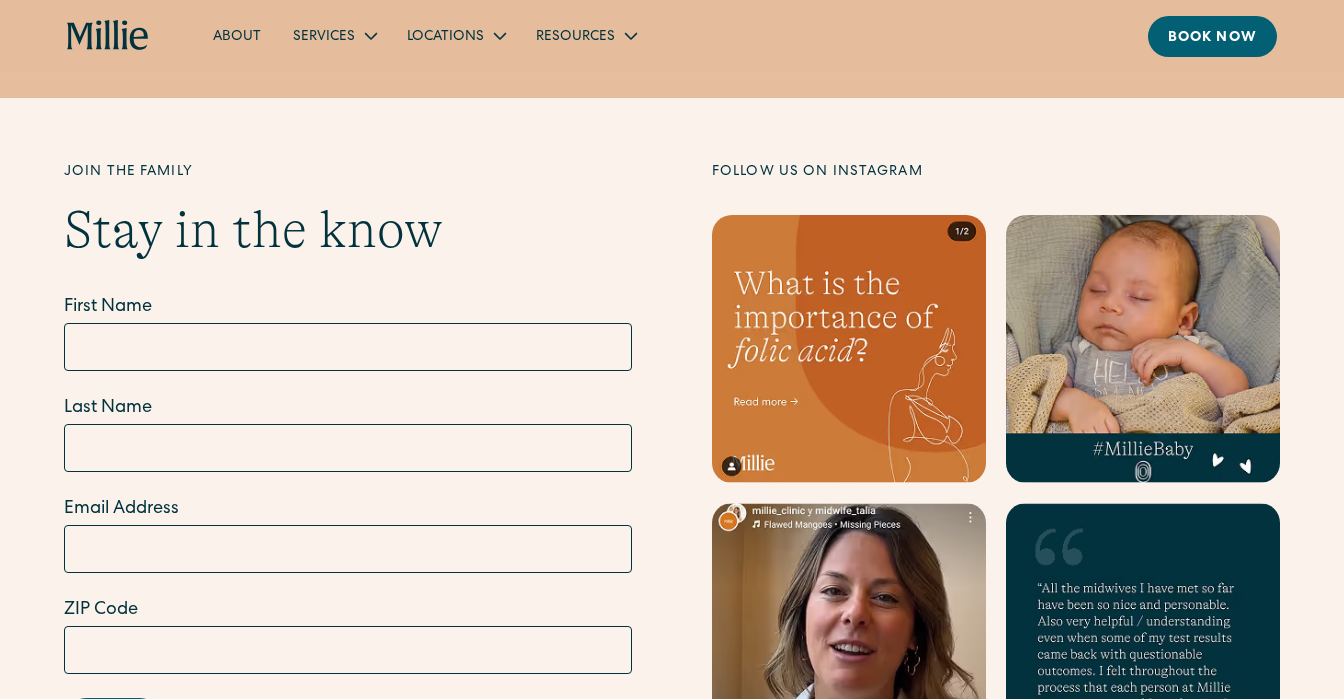 scroll, scrollTop: 7757, scrollLeft: 0, axis: vertical 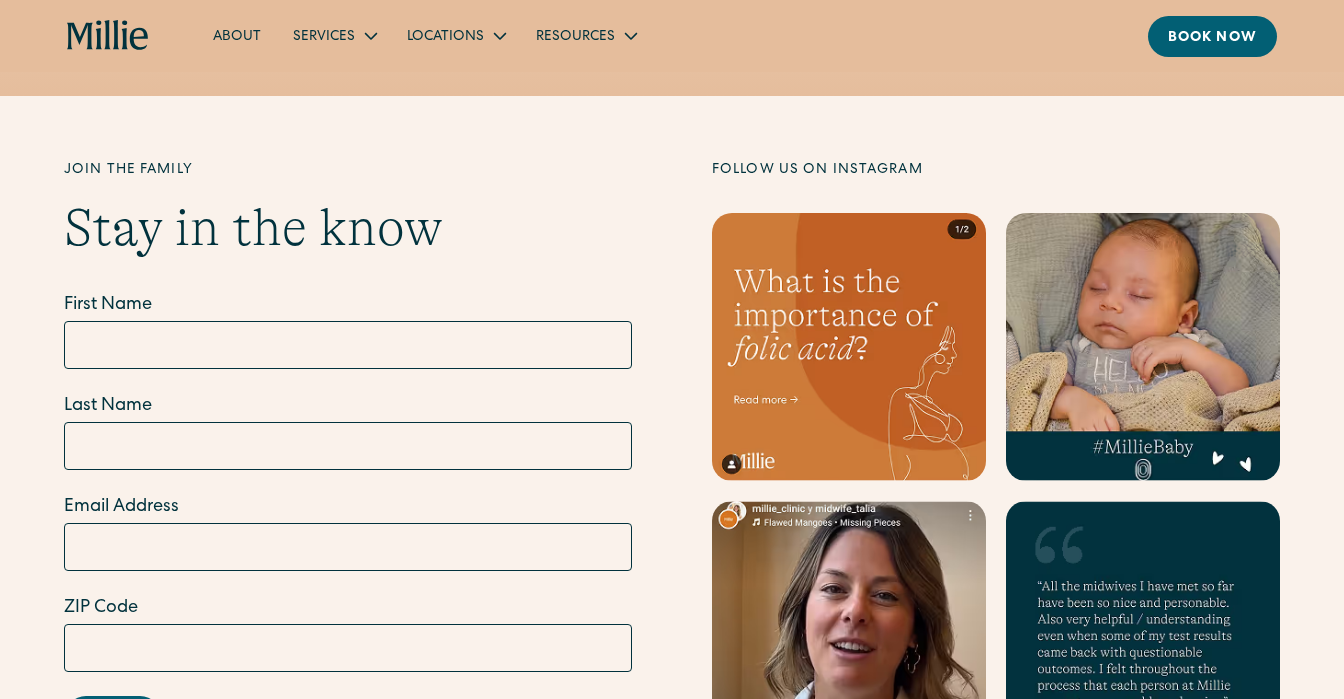 click at bounding box center [1143, 347] 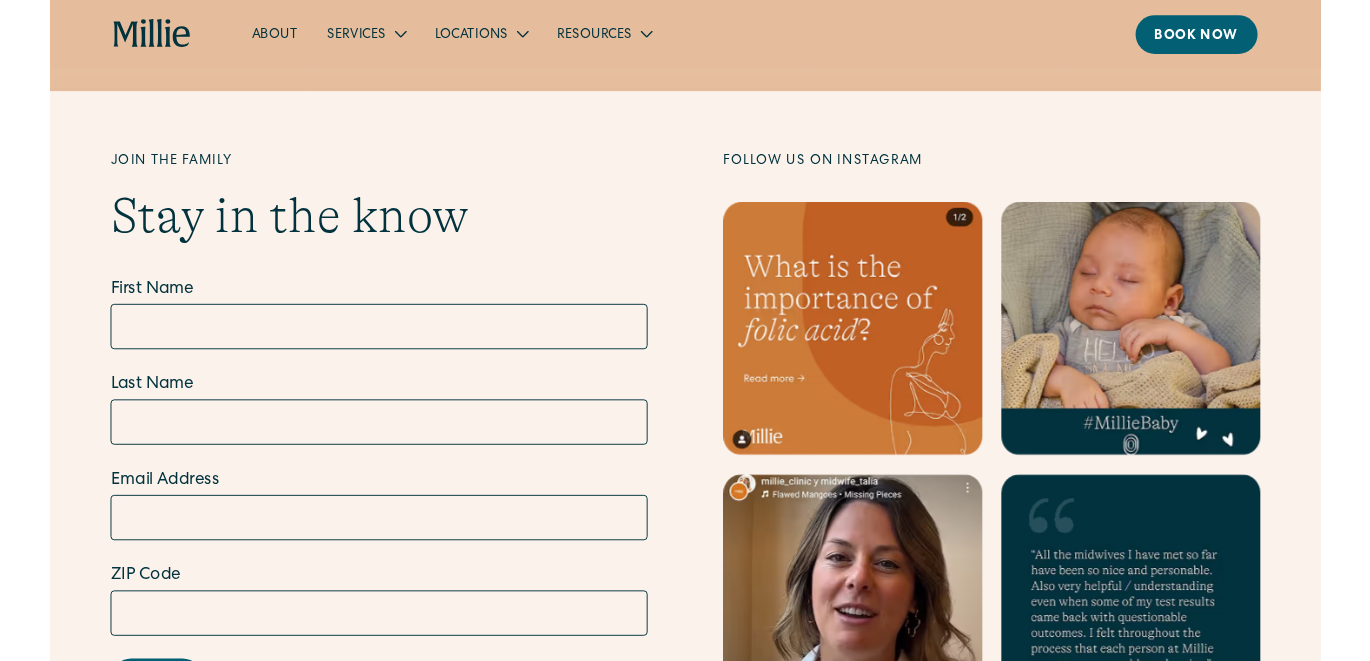 scroll, scrollTop: 7775, scrollLeft: 0, axis: vertical 